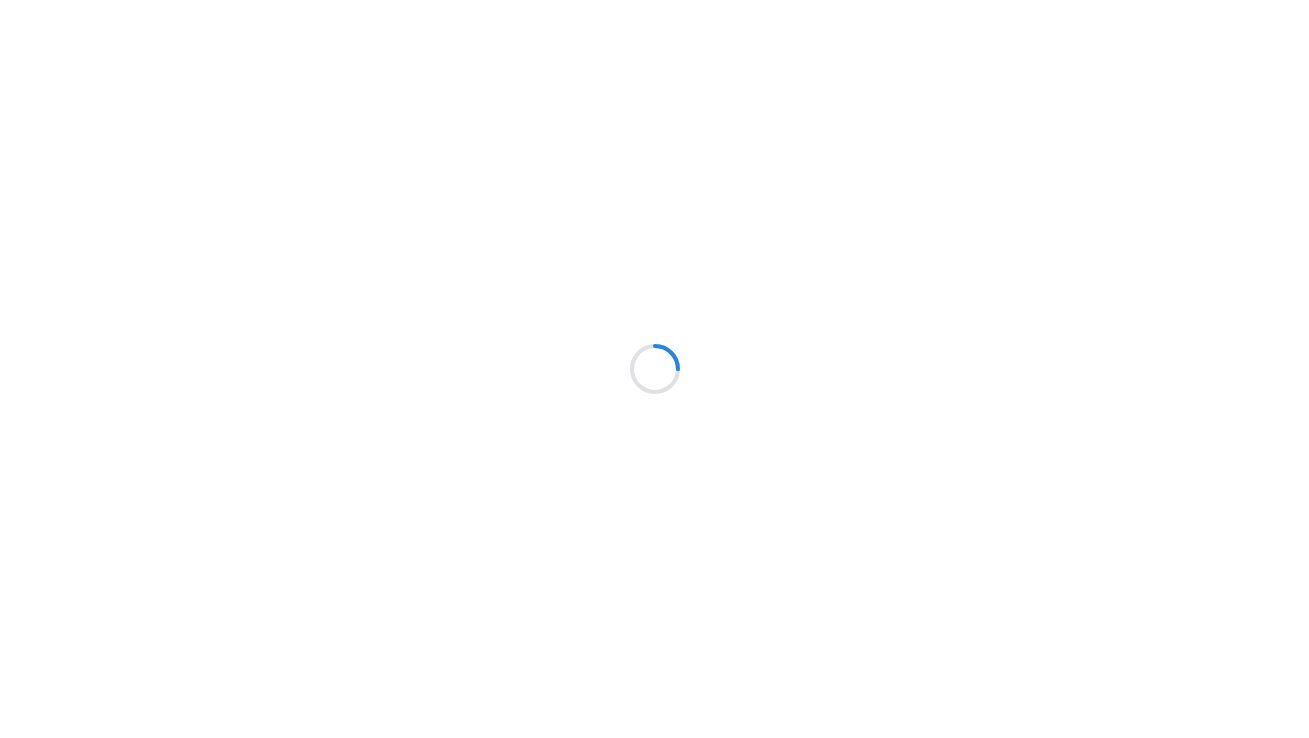 scroll, scrollTop: 0, scrollLeft: 0, axis: both 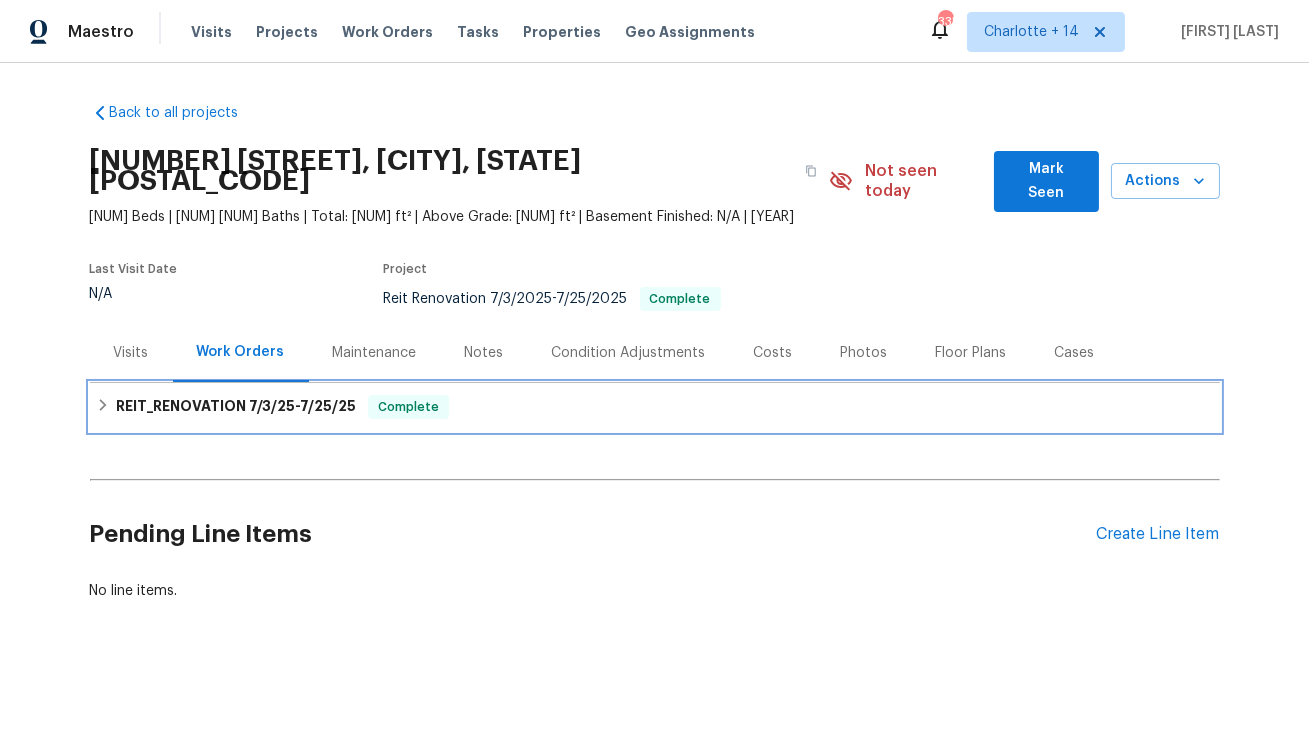 click on "REIT_RENOVATION   7/3/25  -  7/25/25" at bounding box center [236, 407] 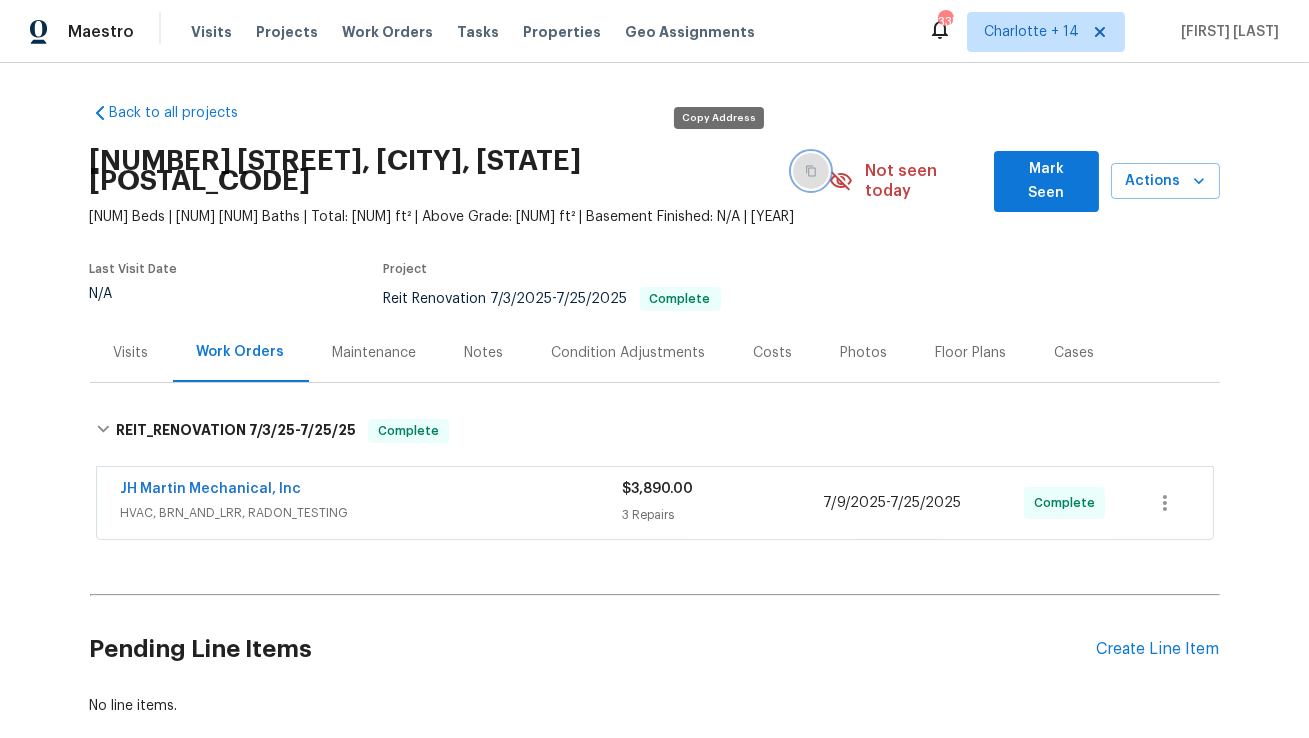 click 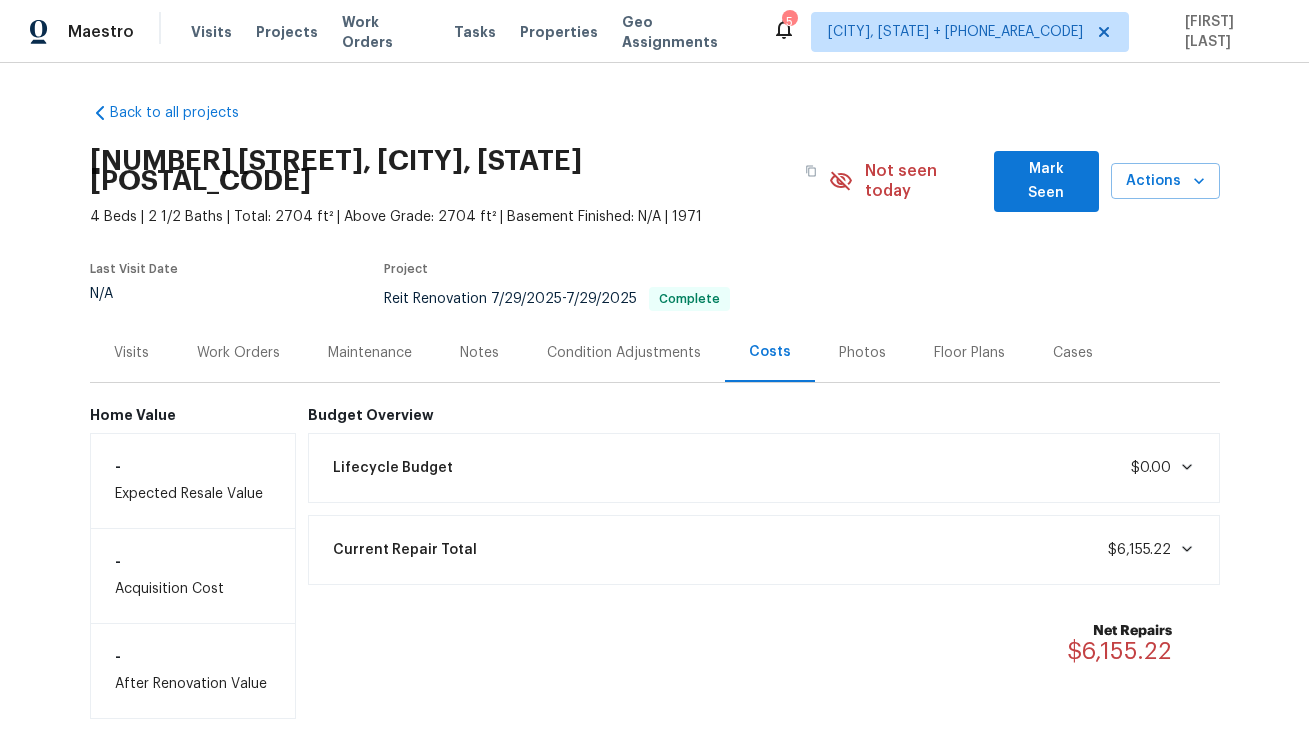 scroll, scrollTop: 0, scrollLeft: 0, axis: both 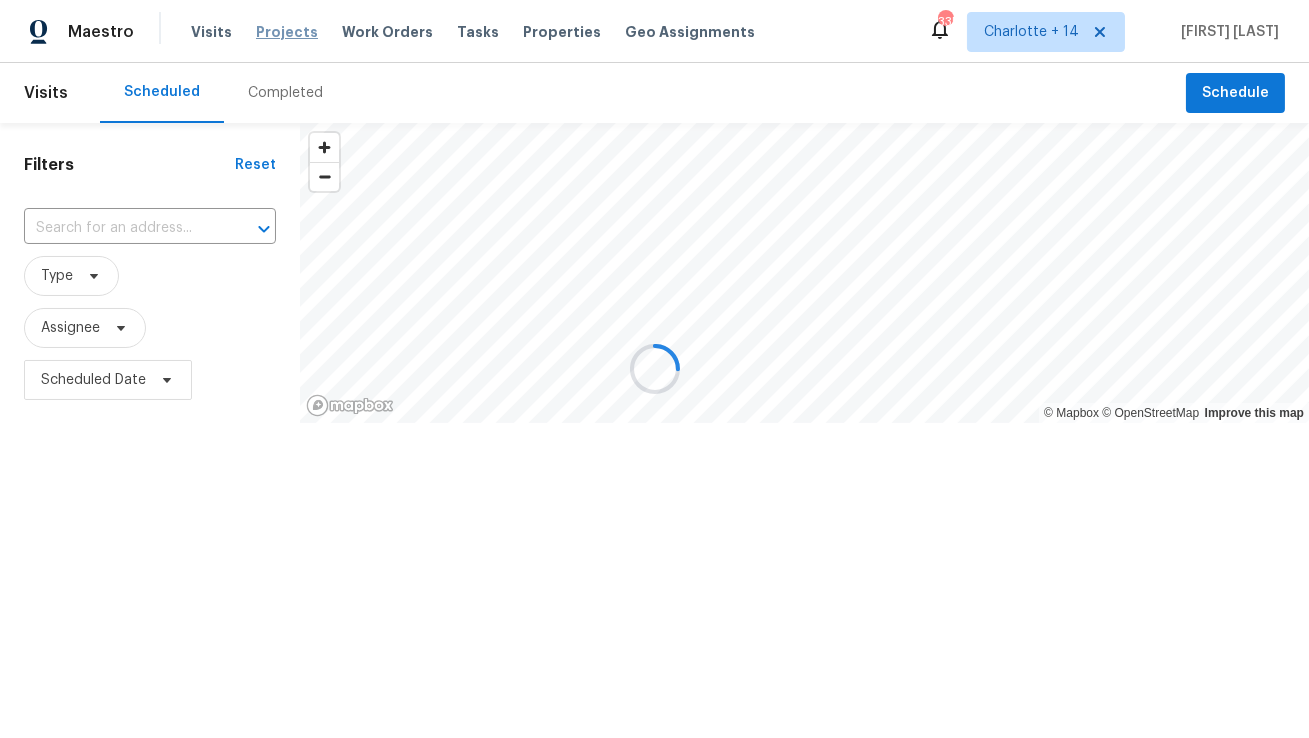 click on "Projects" at bounding box center (287, 32) 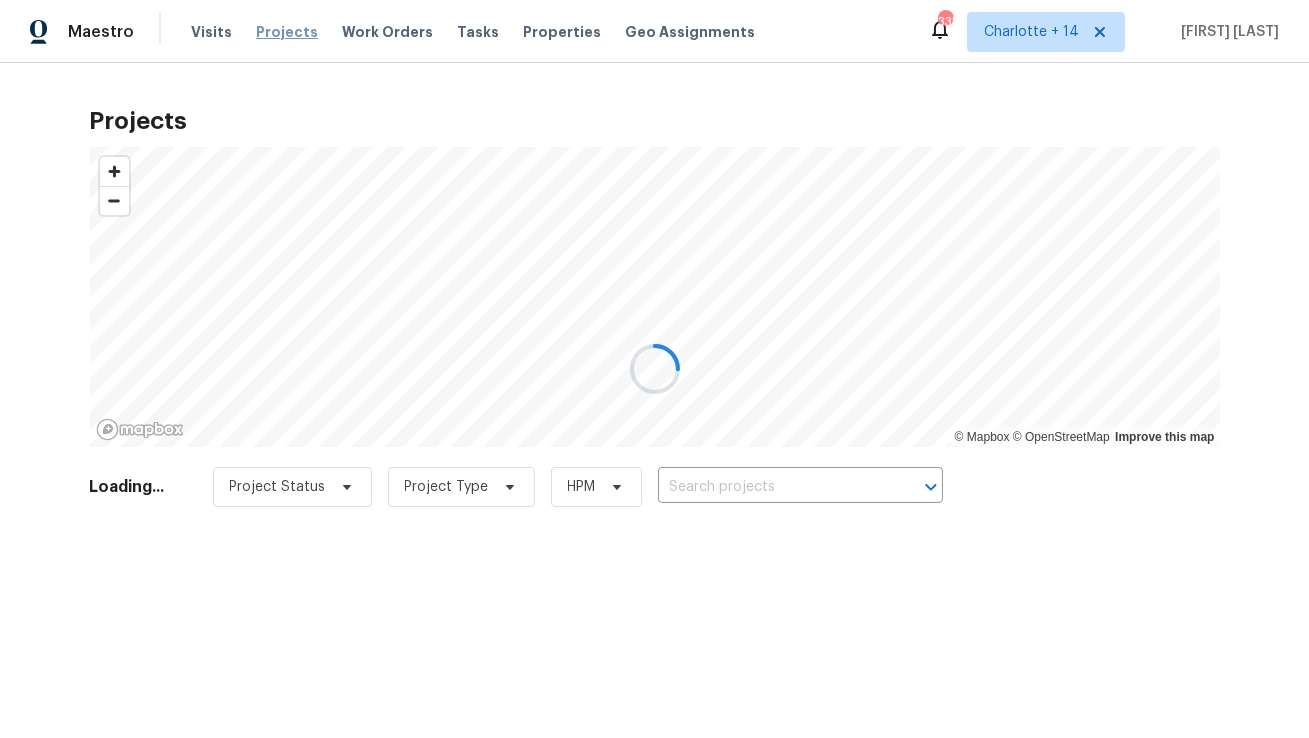 scroll, scrollTop: 0, scrollLeft: 0, axis: both 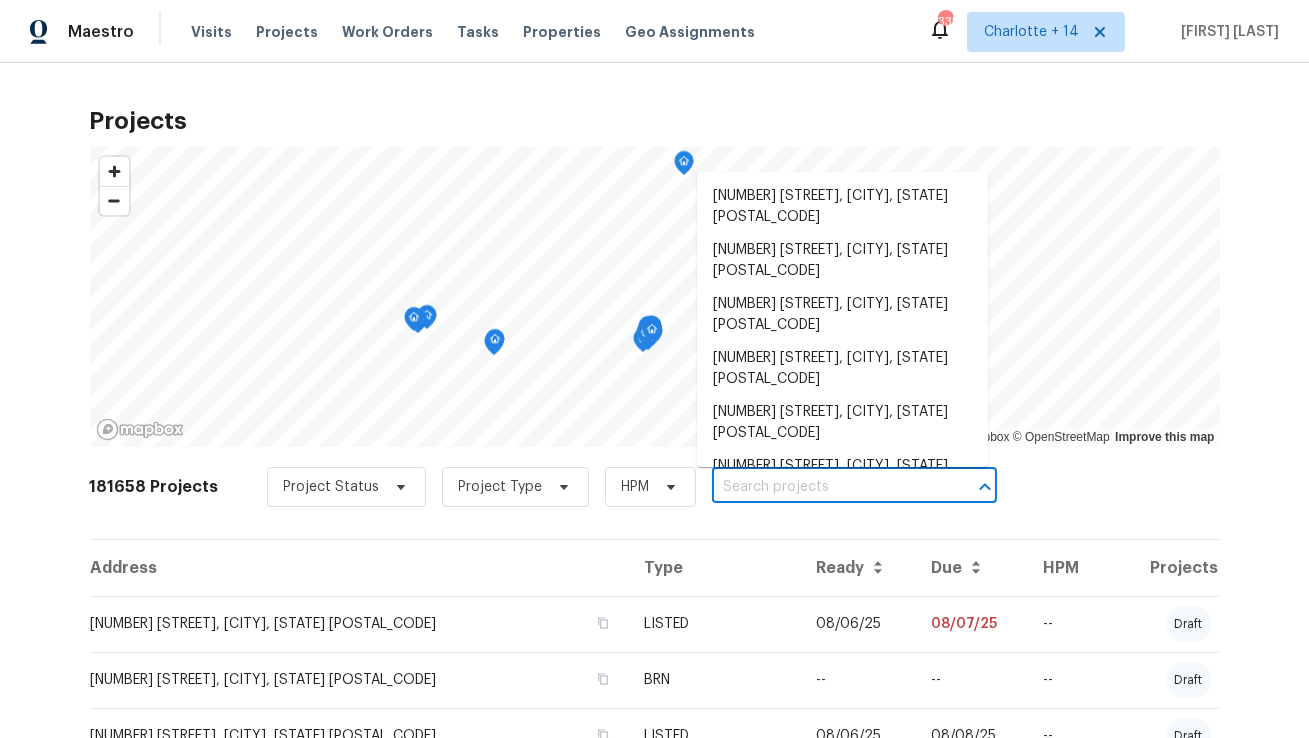 click at bounding box center [826, 487] 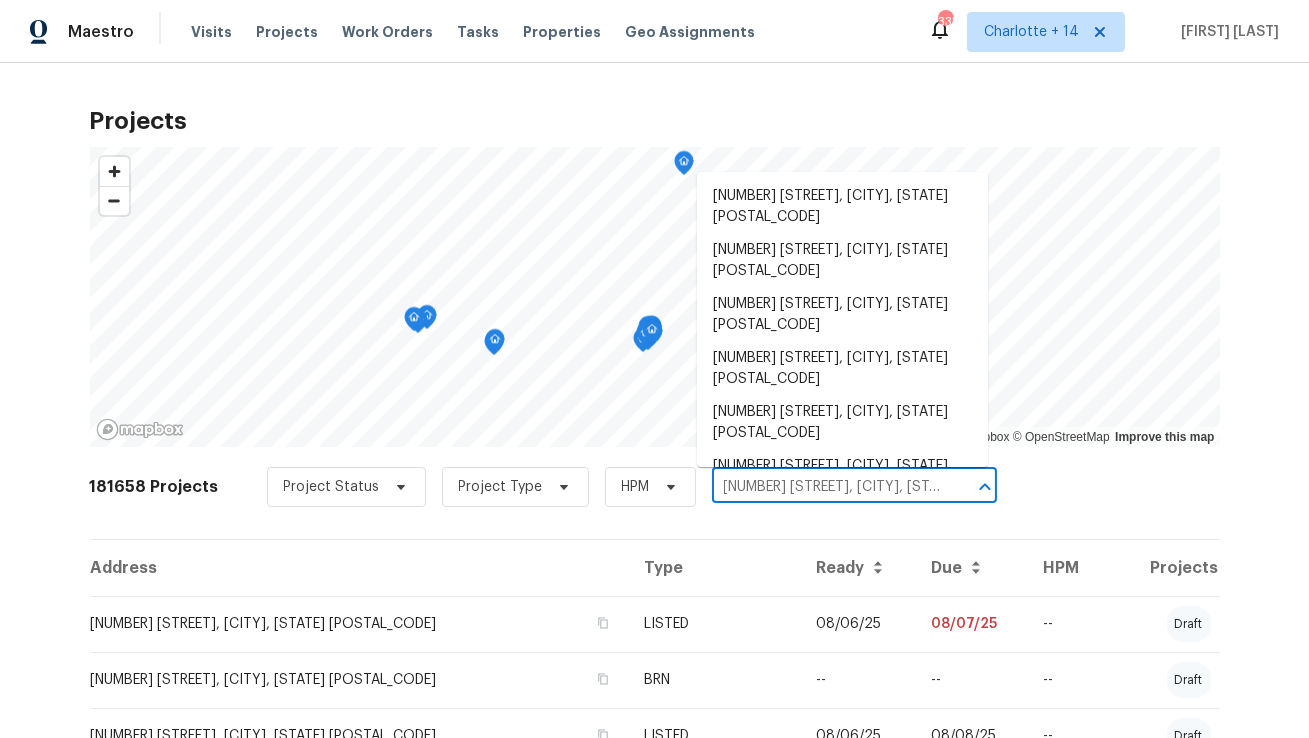 scroll, scrollTop: 0, scrollLeft: 29, axis: horizontal 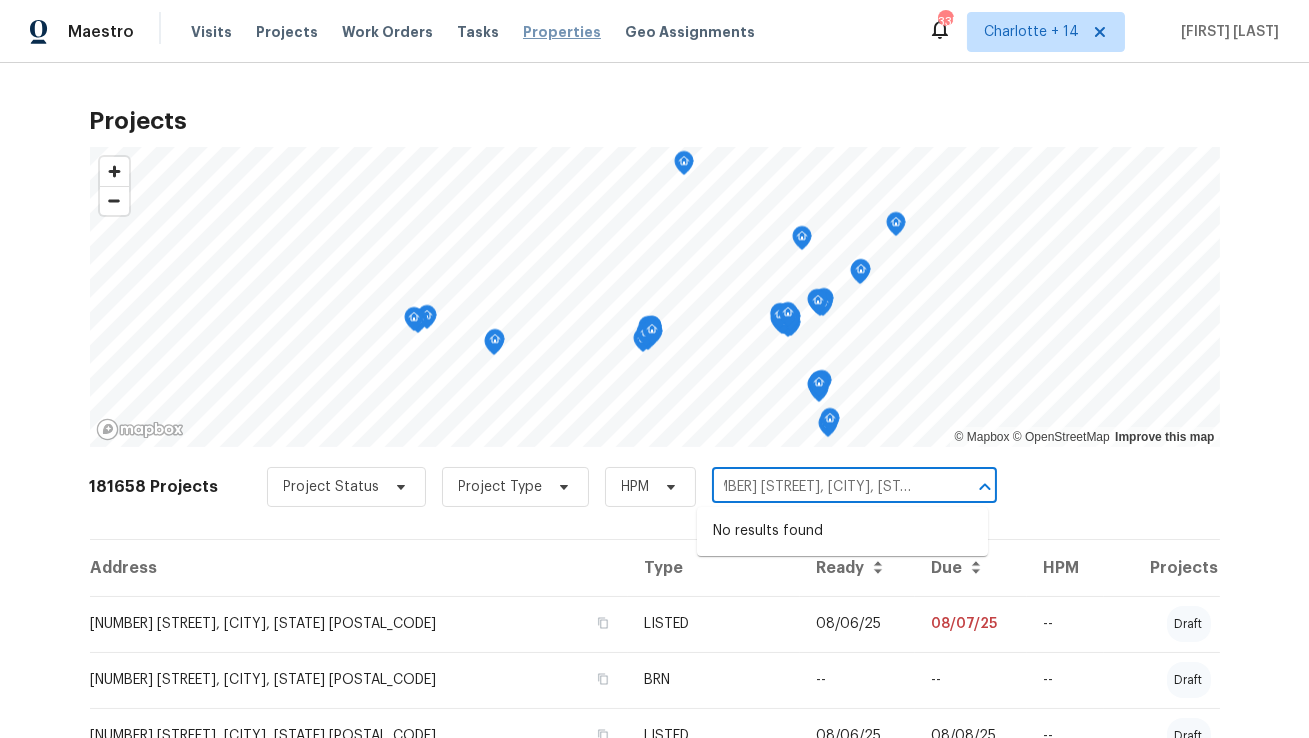 type on "[NUMBER] [STREET], [CITY], [STATE] [POSTAL_CODE]" 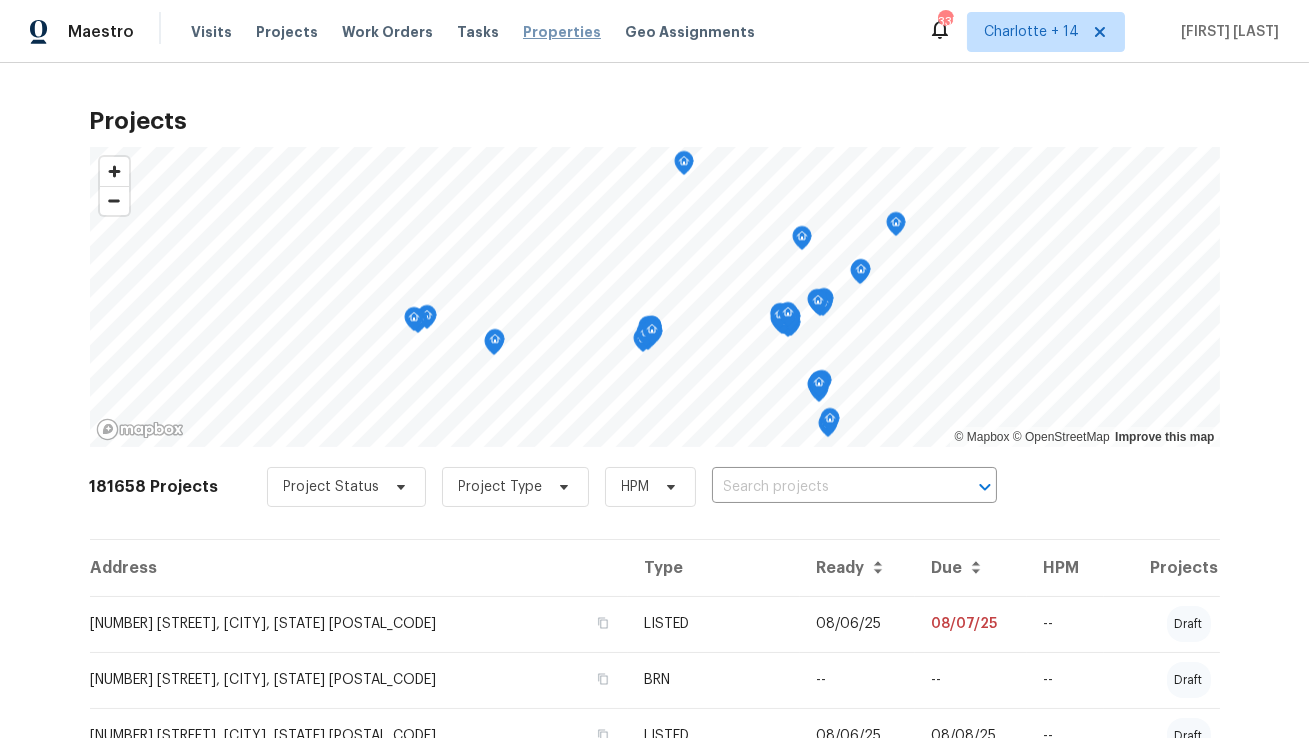 scroll, scrollTop: 0, scrollLeft: 0, axis: both 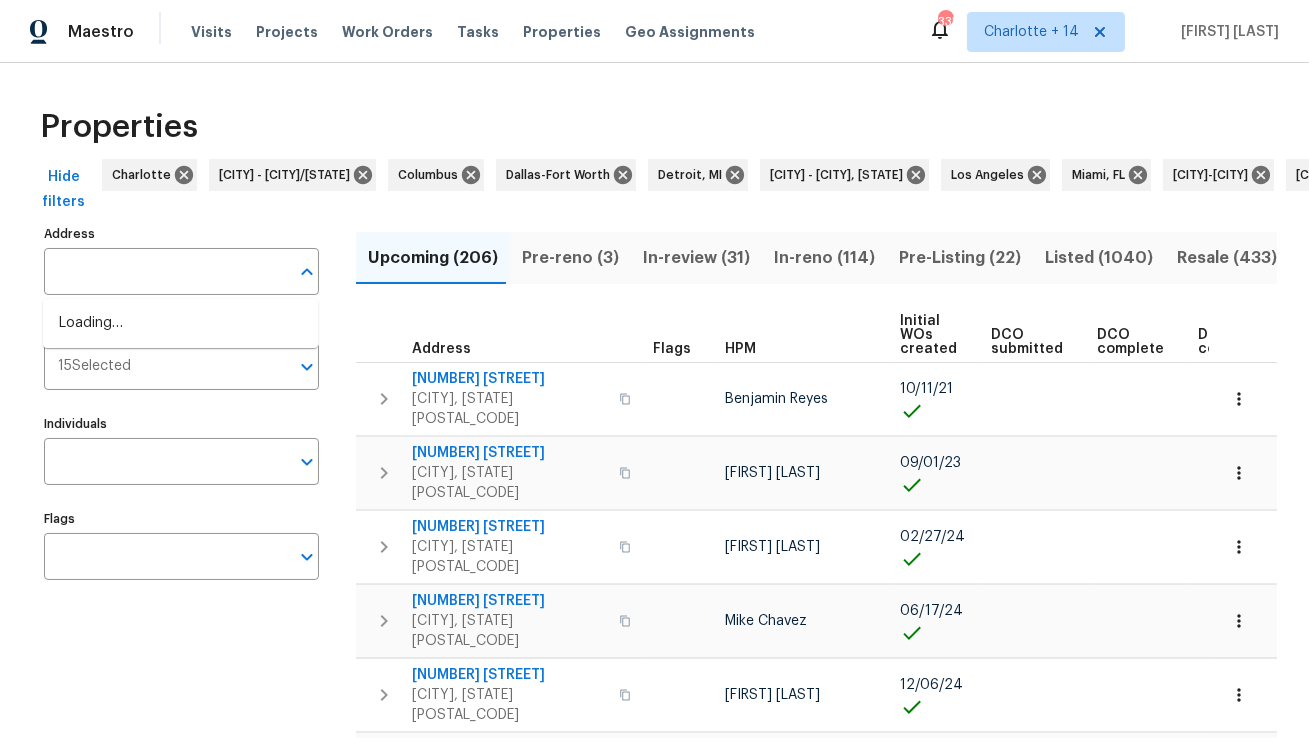 click on "Address" at bounding box center [166, 271] 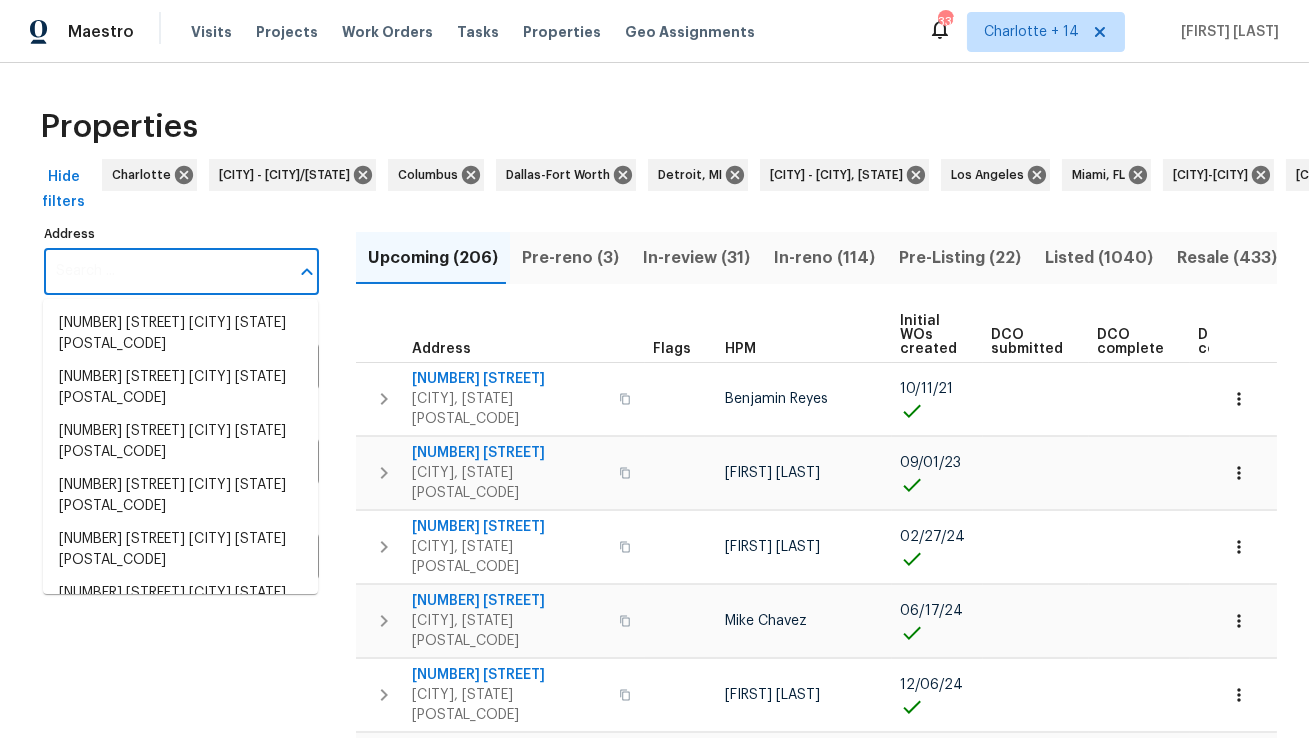 paste on "[NUMBER] [STREET], [CITY], [STATE] [POSTAL_CODE]" 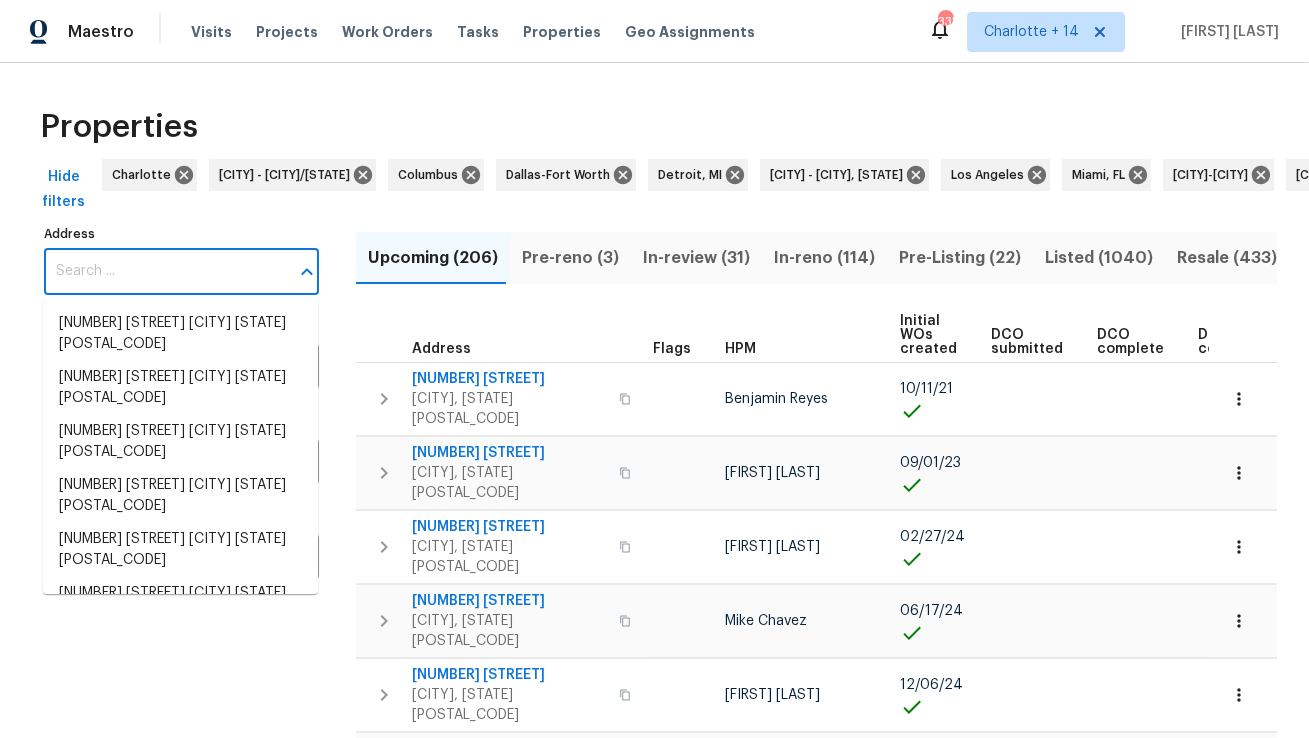 type on "[NUMBER] [STREET], [CITY], [STATE] [POSTAL_CODE]" 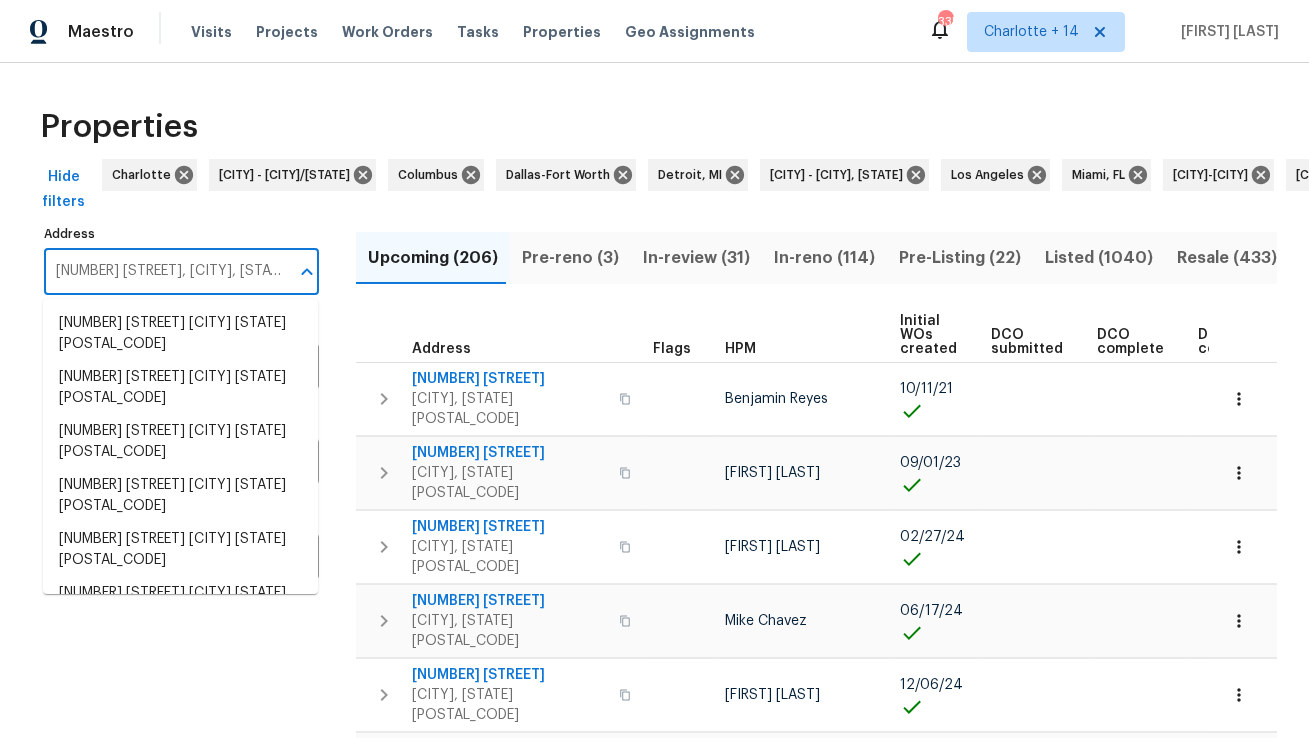 scroll, scrollTop: 0, scrollLeft: 19, axis: horizontal 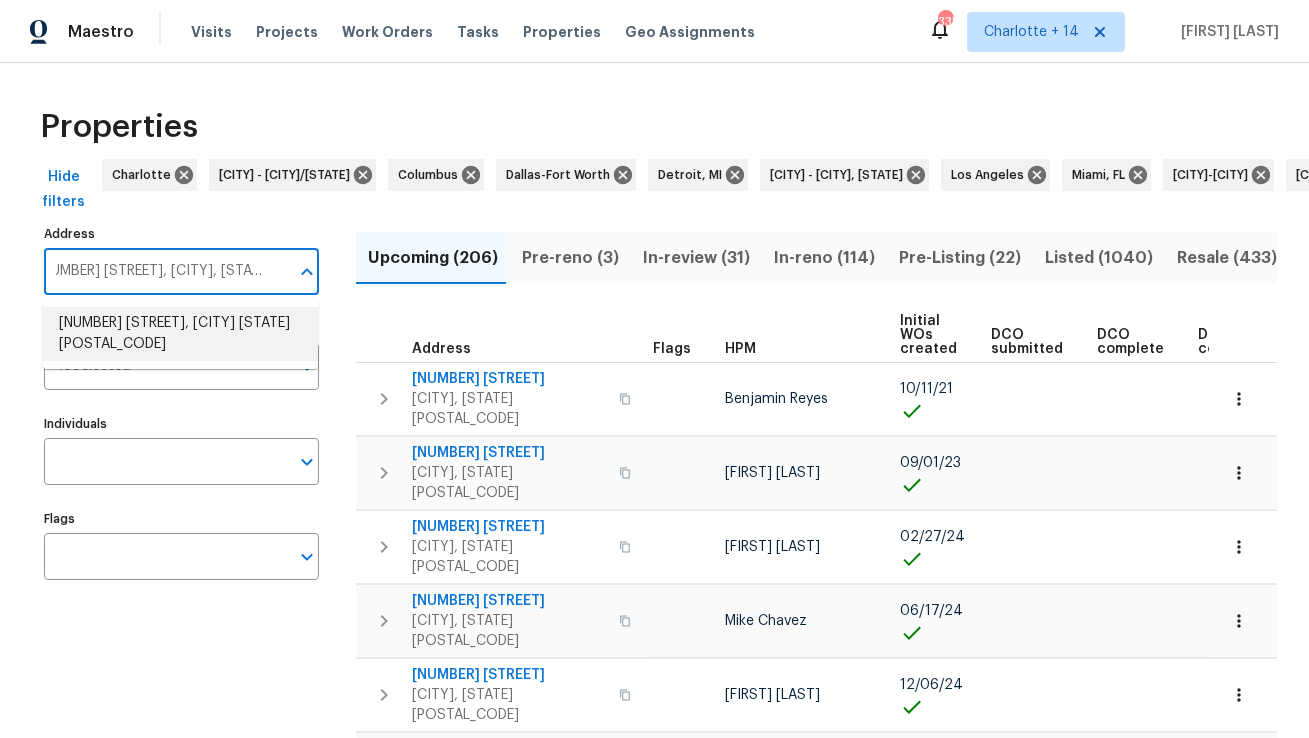 click on "[NUMBER] [STREET], [CITY] [STATE] [POSTAL_CODE]" at bounding box center [180, 334] 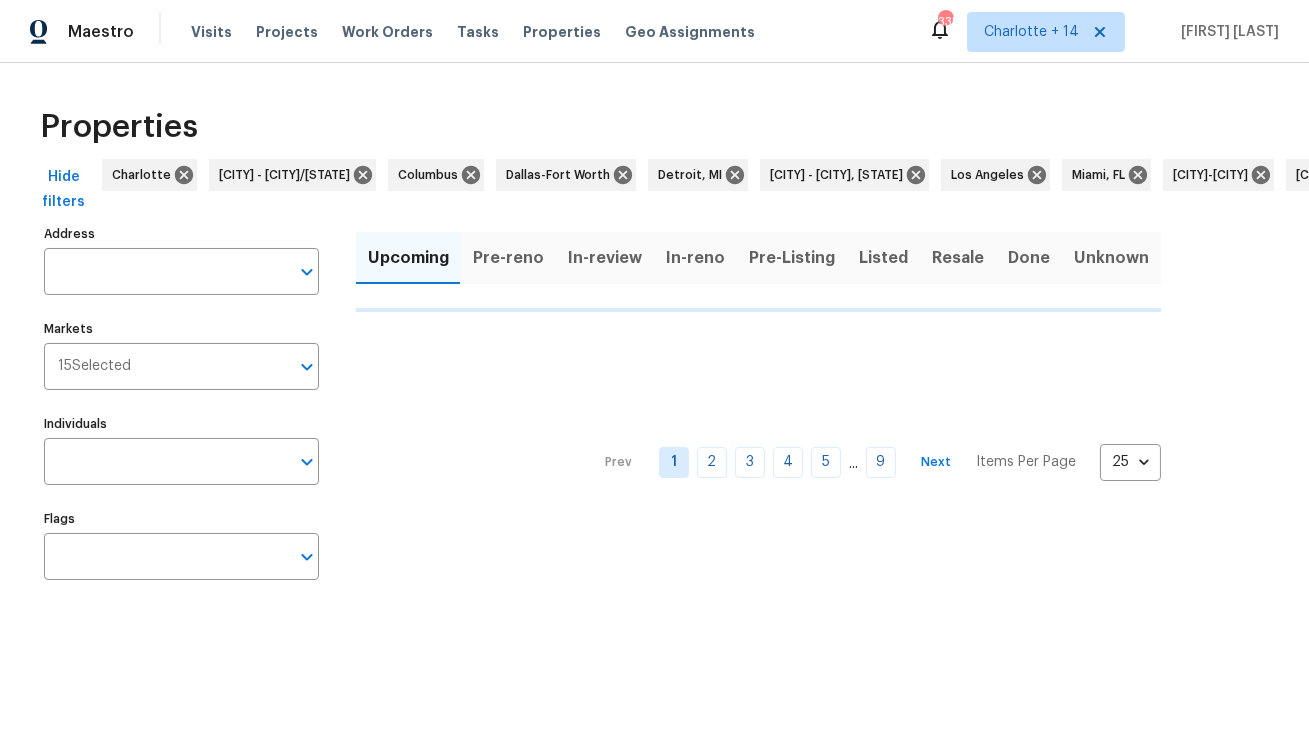 type on "[NUMBER] [STREET], [CITY] [STATE] [POSTAL_CODE]" 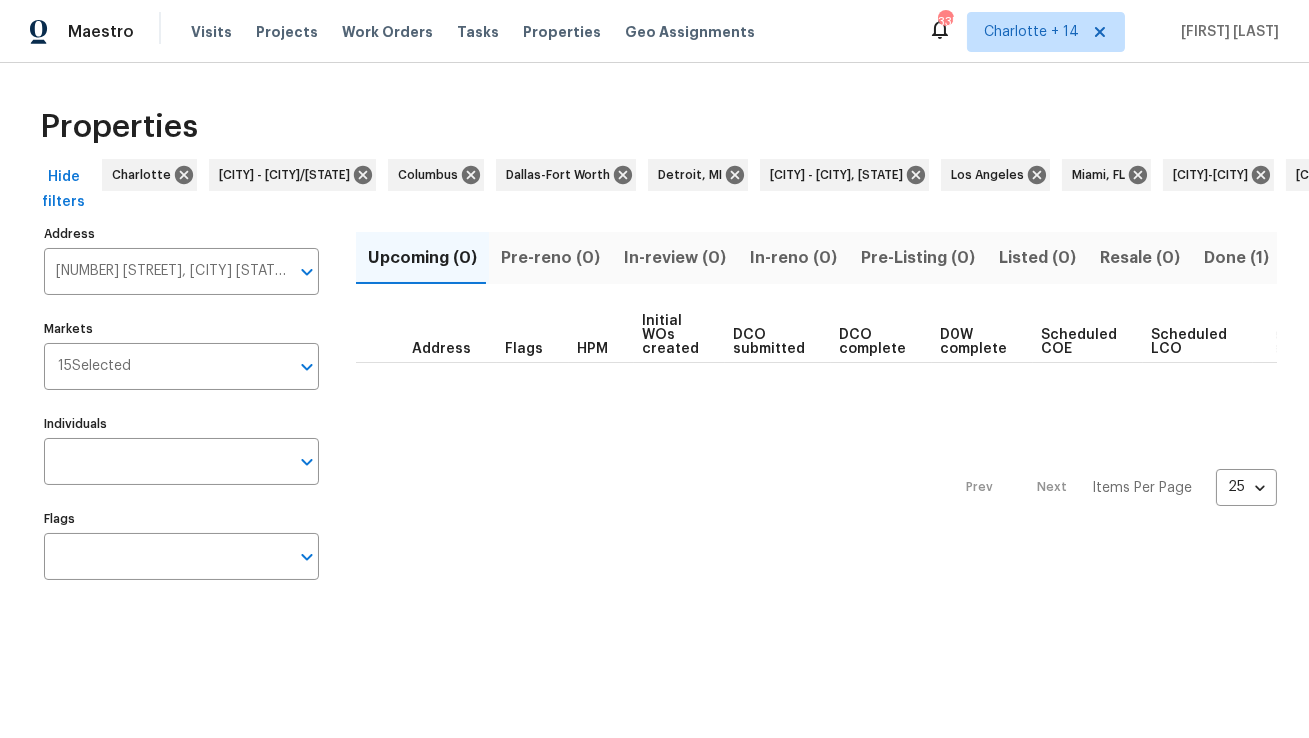 click on "Done (1)" at bounding box center (1236, 258) 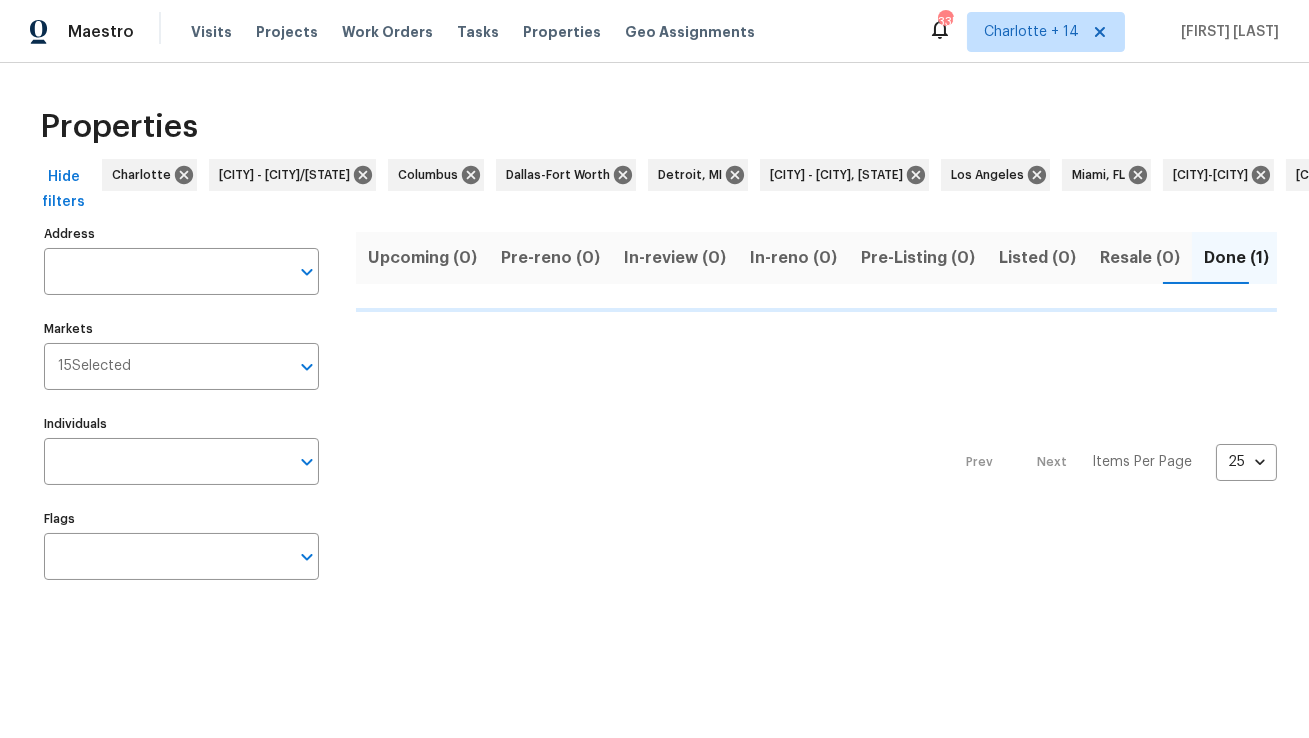 type on "[NUMBER] [STREET], [CITY] [STATE] [POSTAL_CODE]" 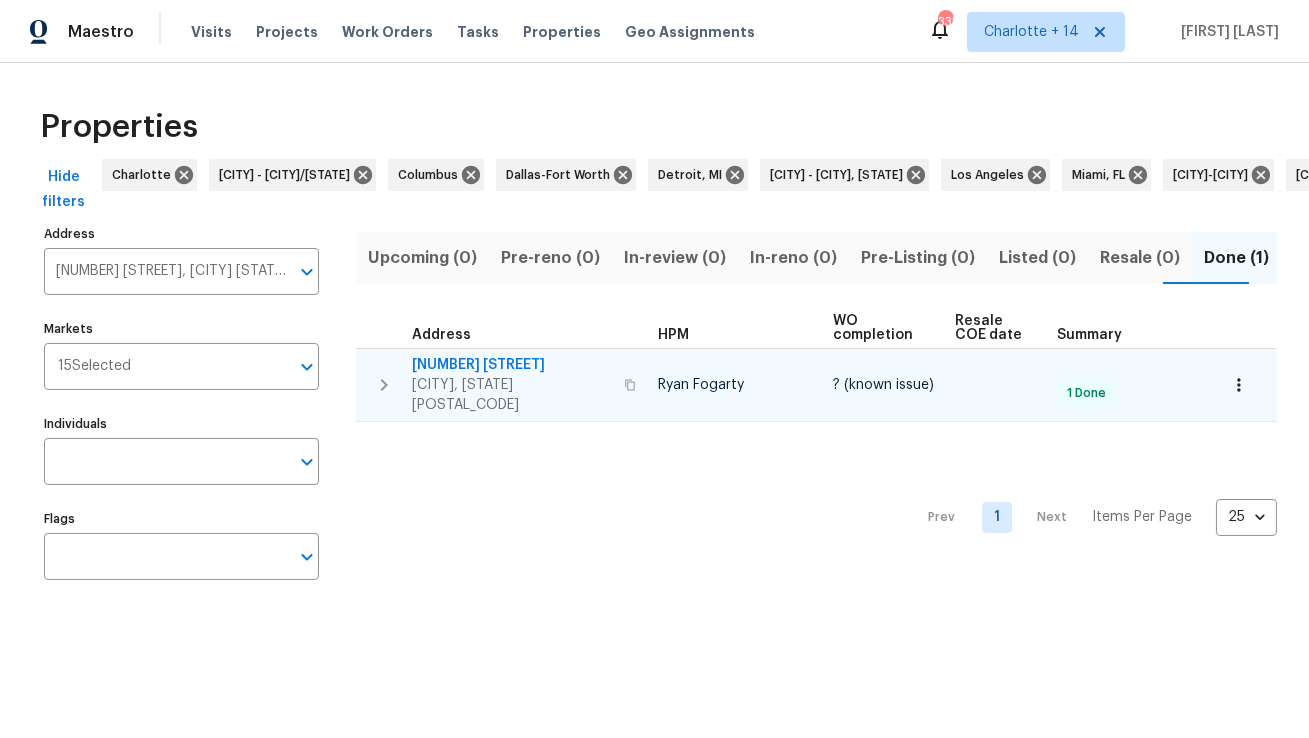 click on "[NUMBER] [STREET]" at bounding box center [512, 365] 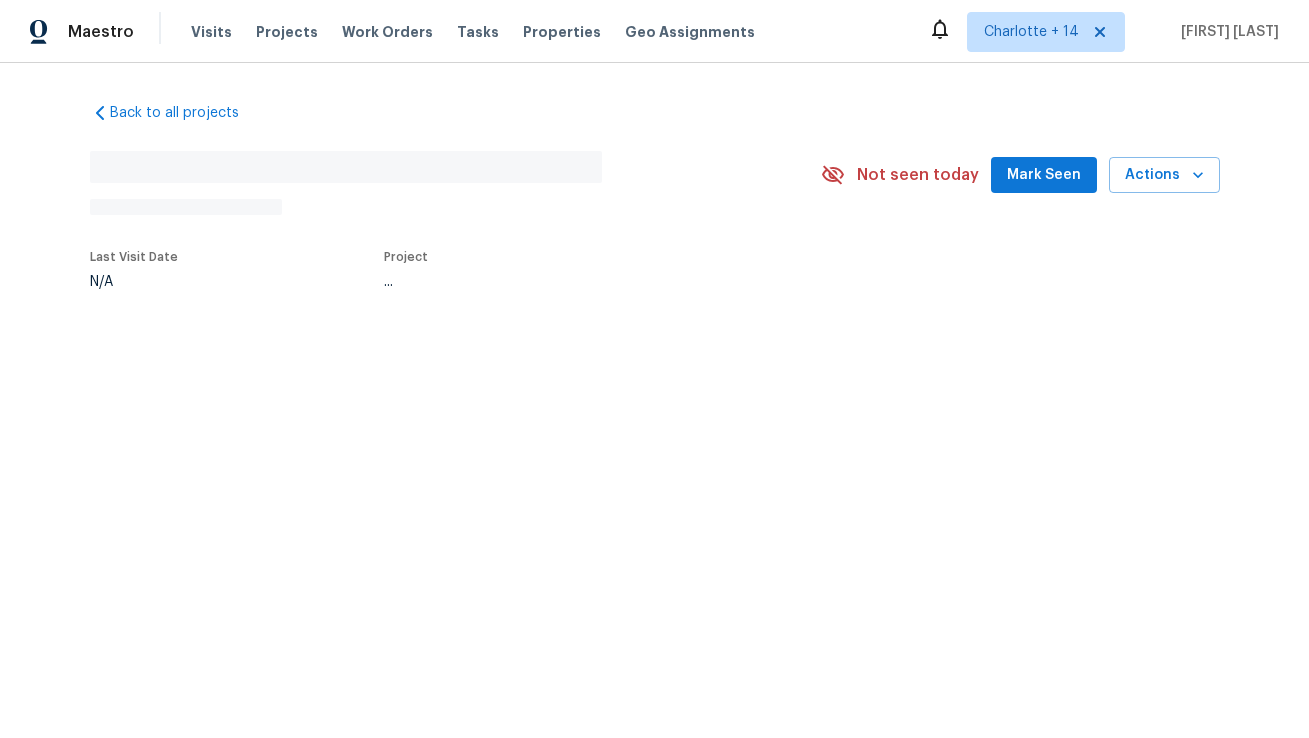 scroll, scrollTop: 0, scrollLeft: 0, axis: both 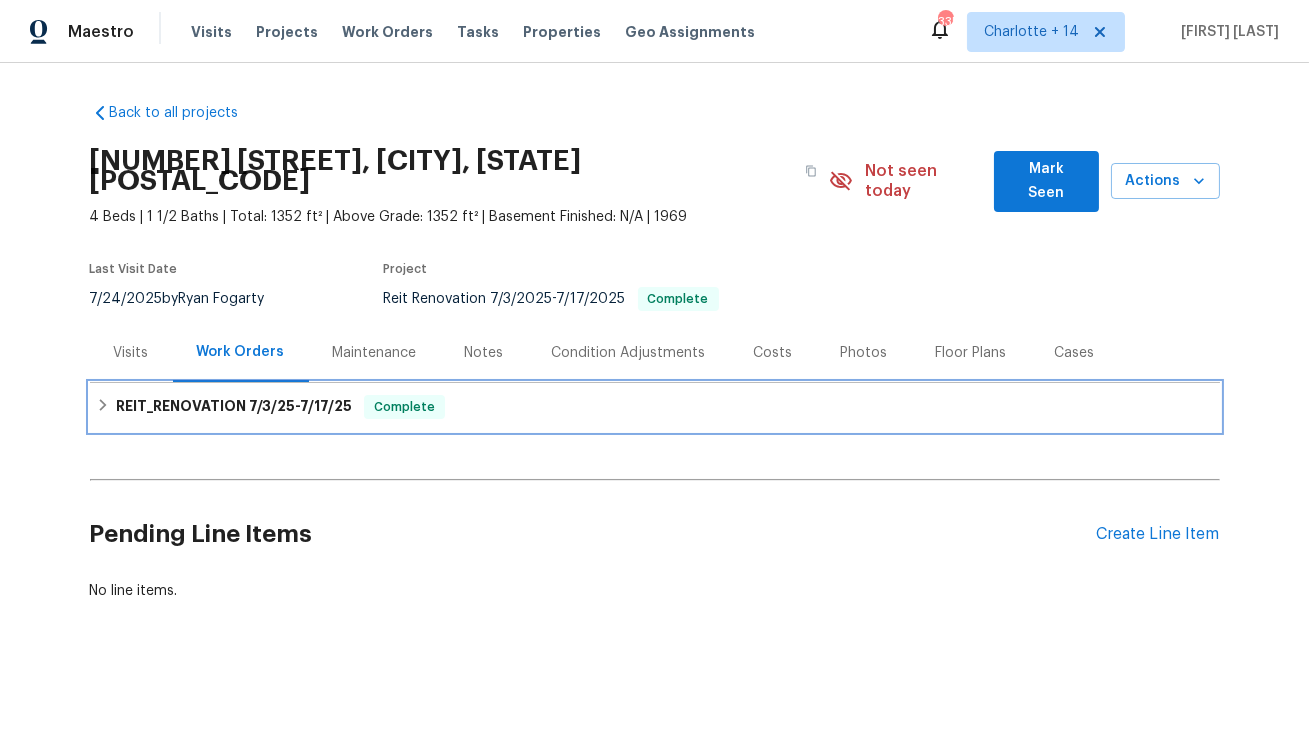 click on "7/3/25" at bounding box center (272, 406) 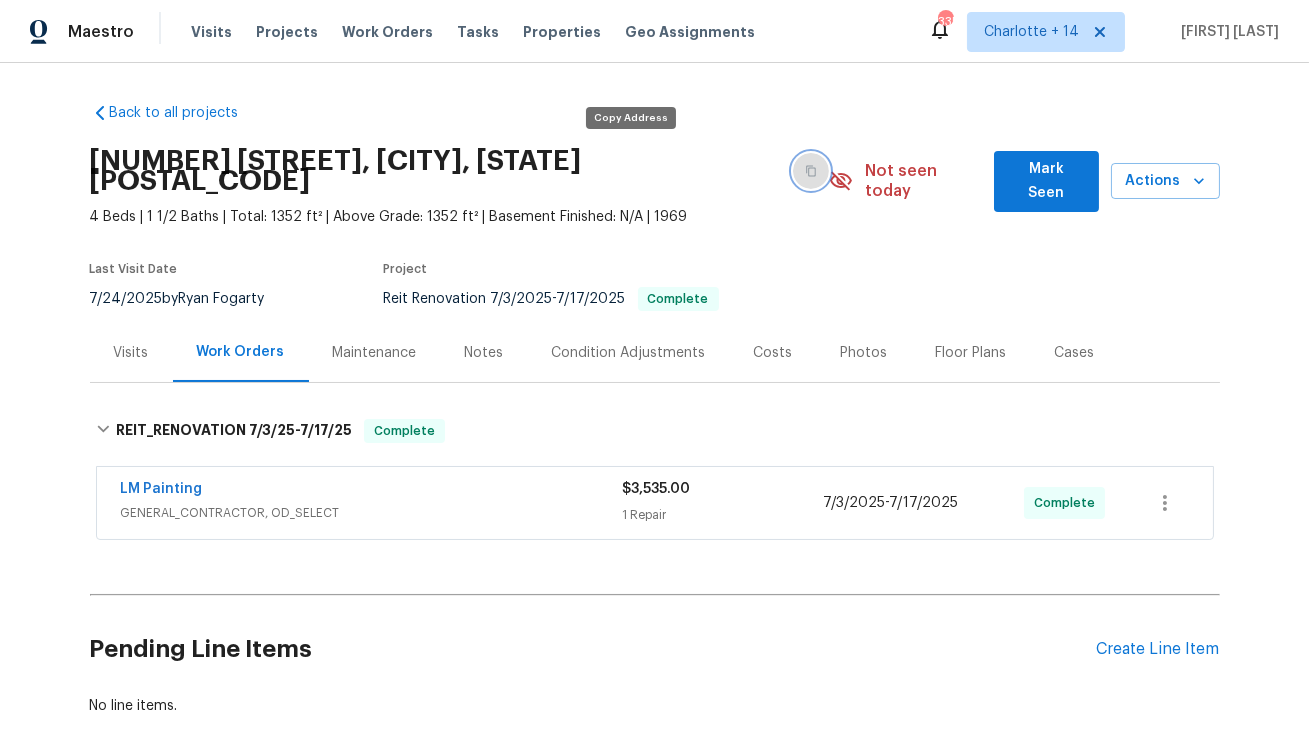 click at bounding box center [811, 171] 